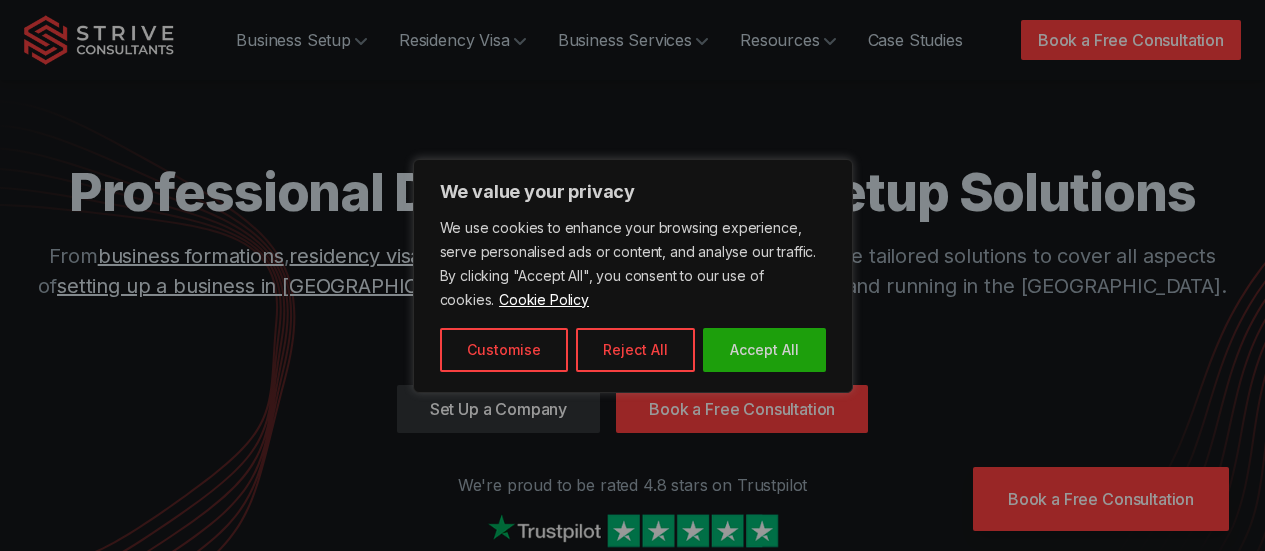 scroll, scrollTop: 0, scrollLeft: 0, axis: both 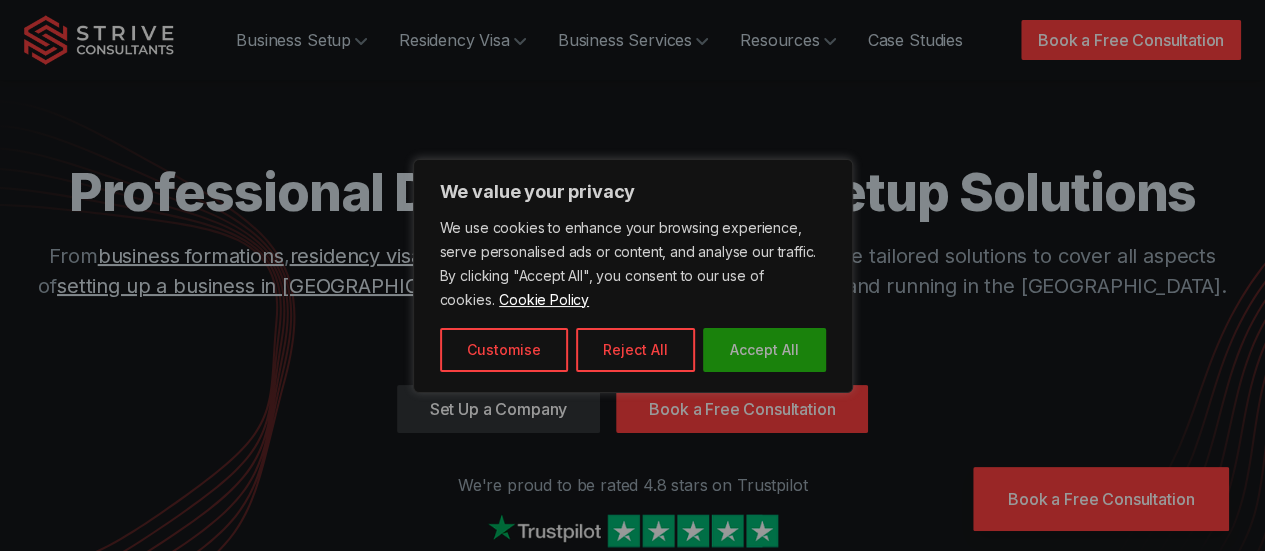 click on "Accept All" at bounding box center [764, 350] 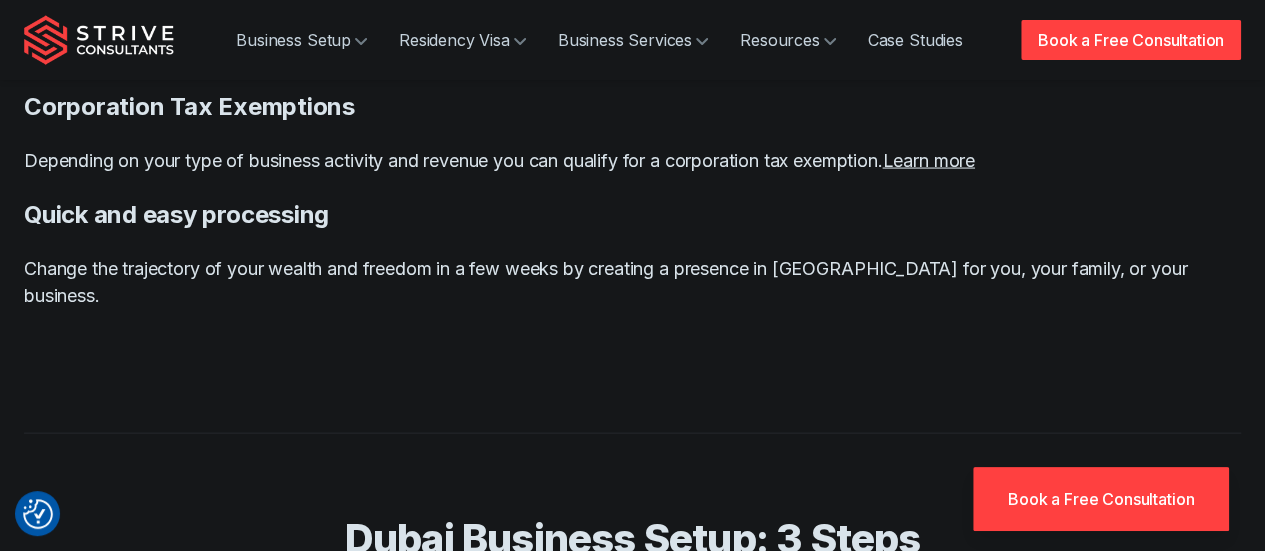scroll, scrollTop: 1950, scrollLeft: 0, axis: vertical 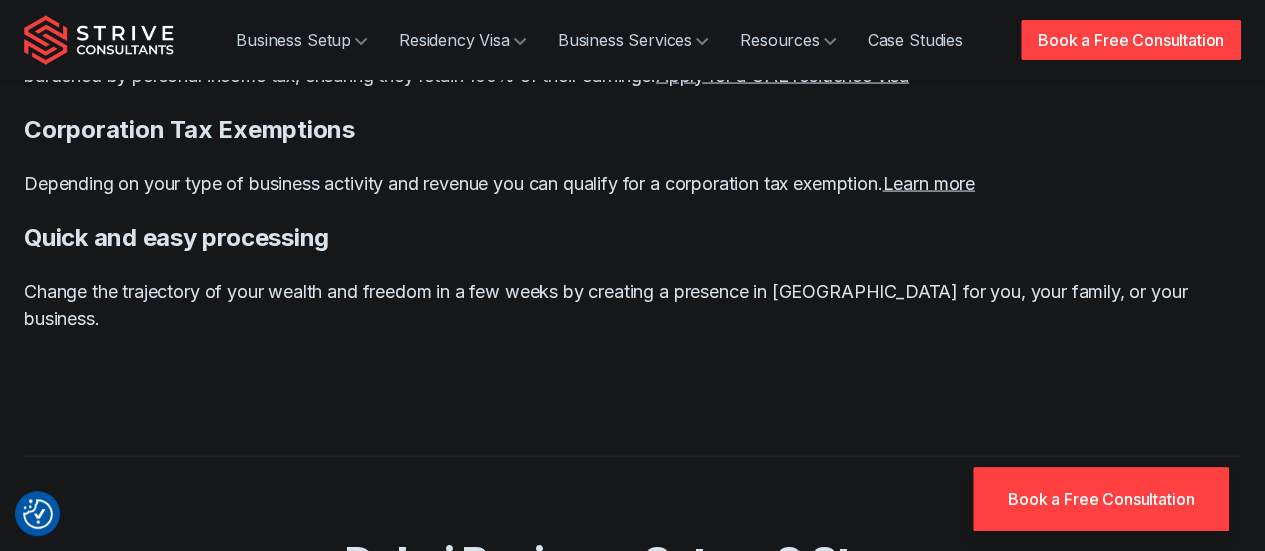 click on "Book a Free Consultation" at bounding box center [1101, 499] 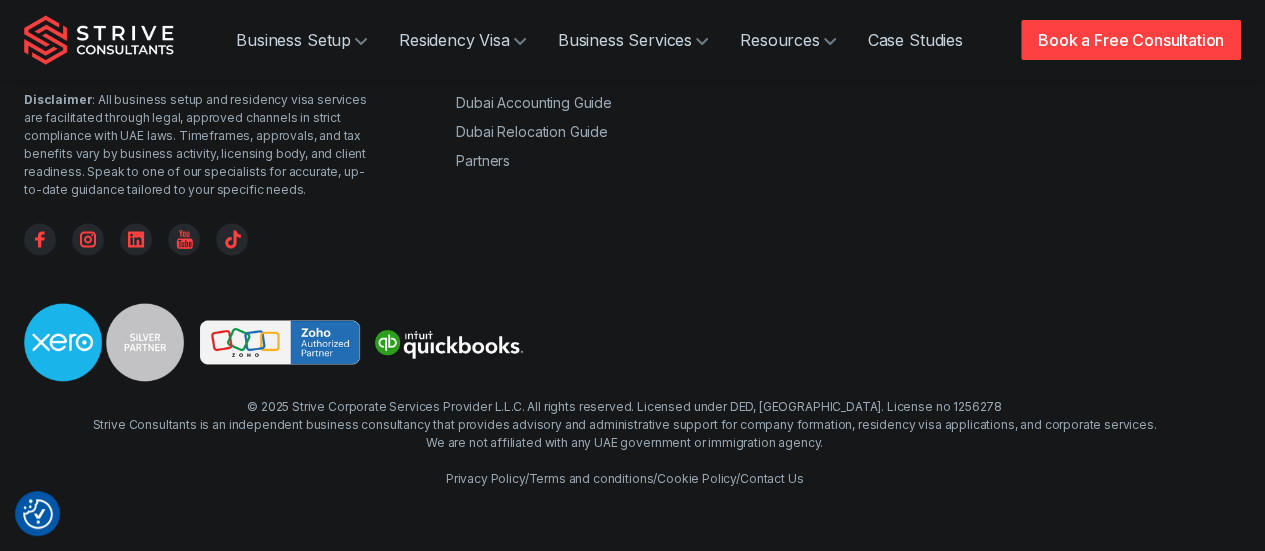 scroll, scrollTop: 0, scrollLeft: 0, axis: both 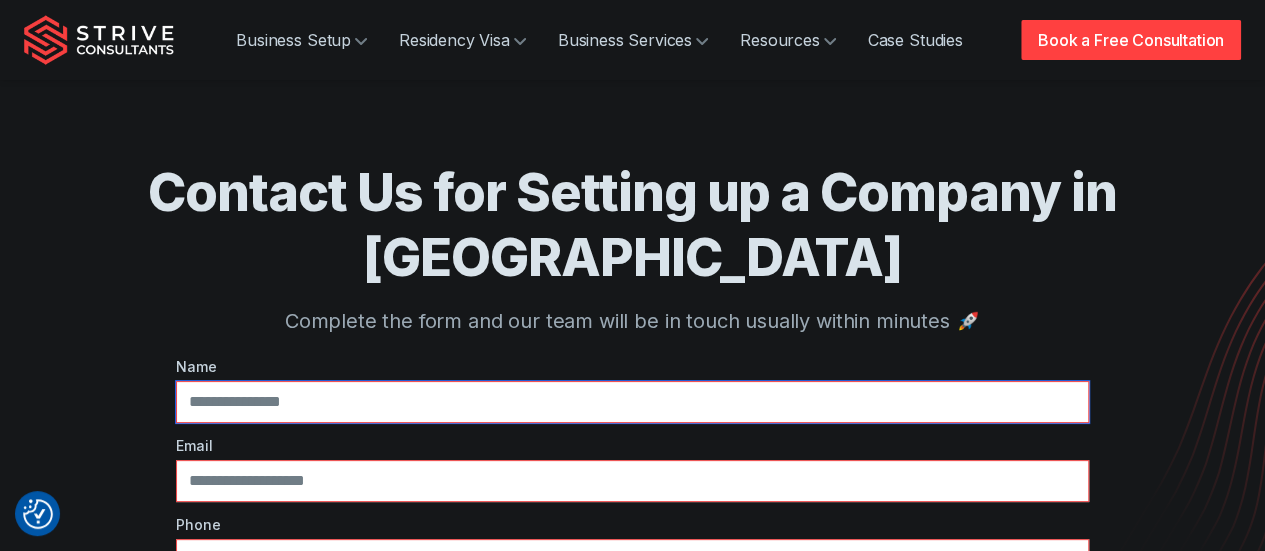 click at bounding box center [632, 402] 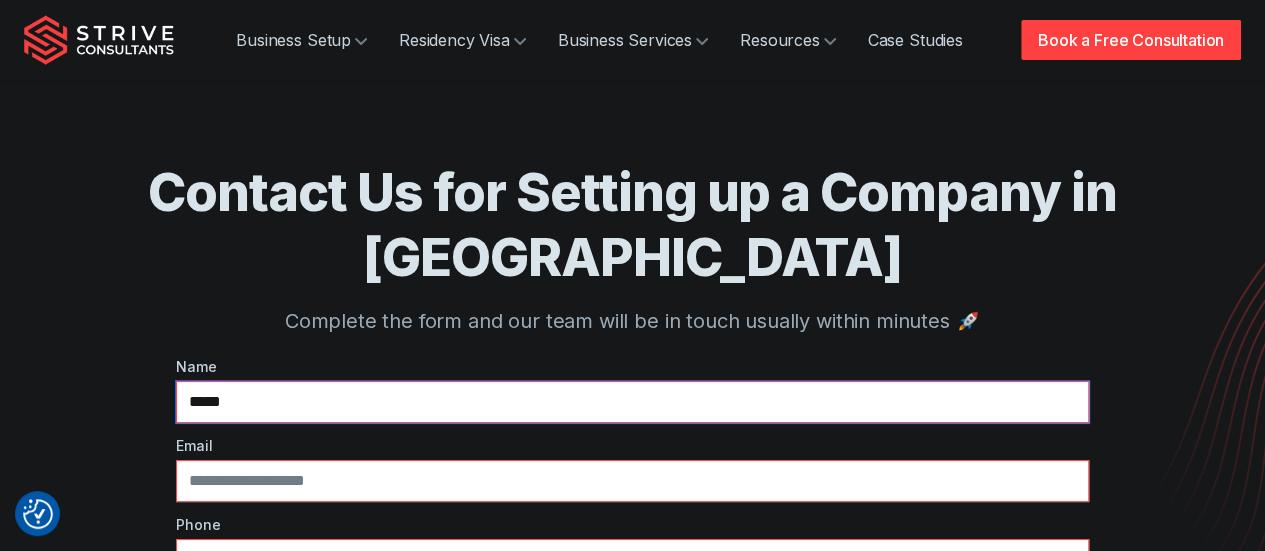 type on "*****" 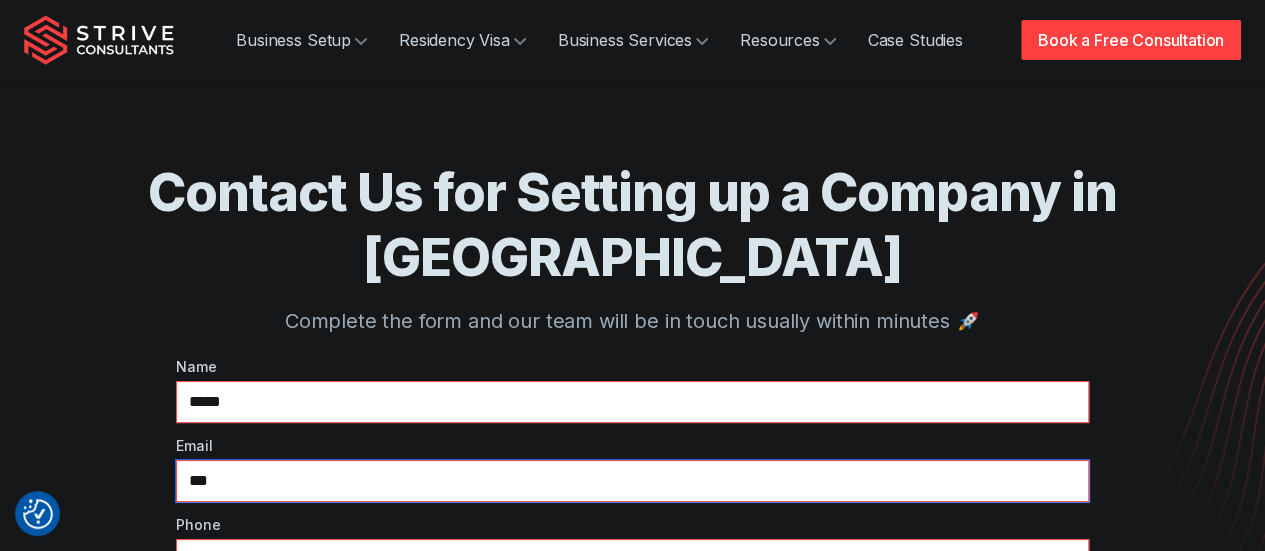 type on "**********" 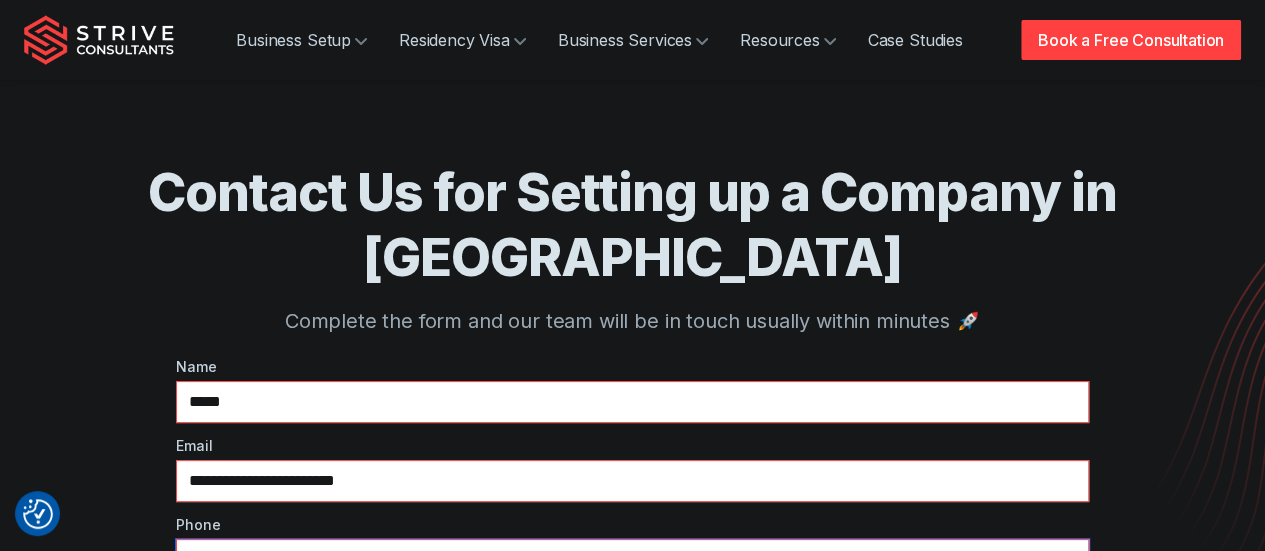 click on "**********" at bounding box center [632, 560] 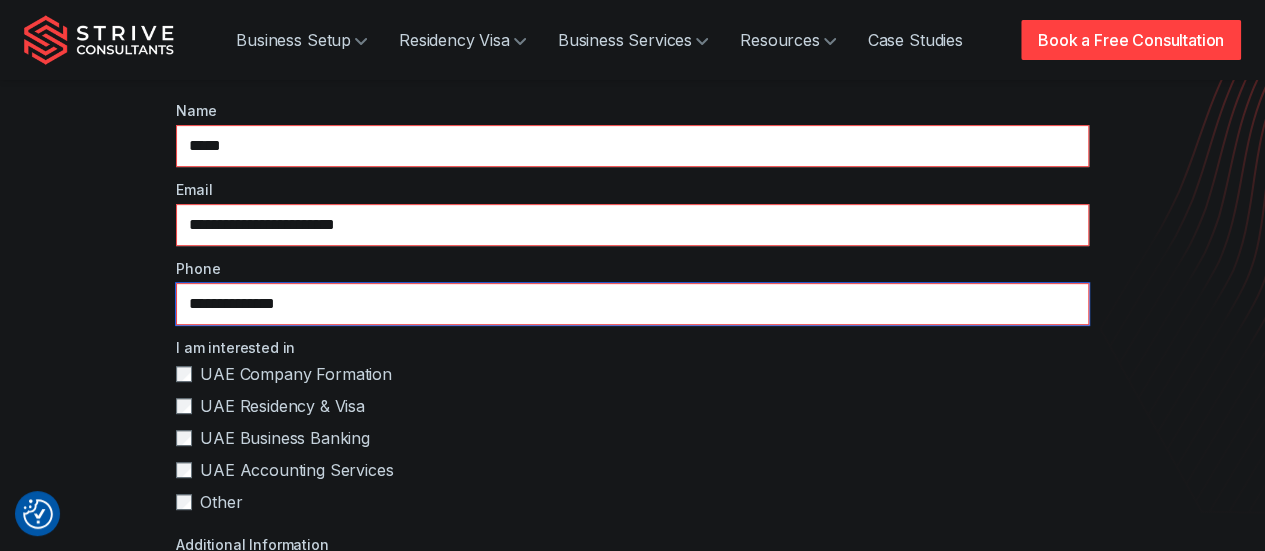 scroll, scrollTop: 271, scrollLeft: 0, axis: vertical 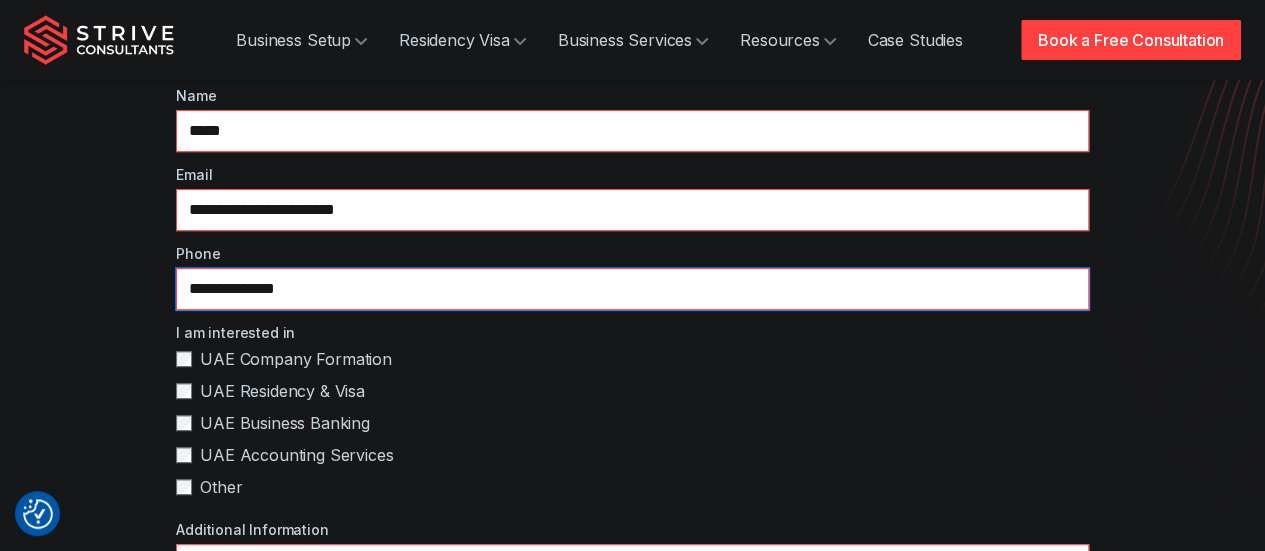 type on "**********" 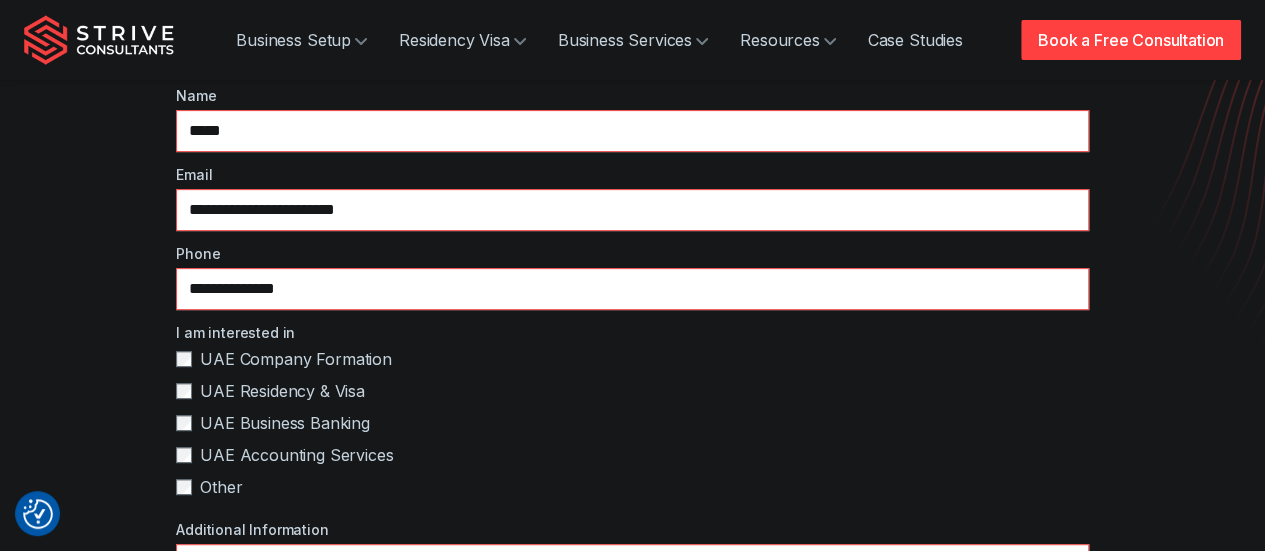 click on "UAE Business Banking" at bounding box center (285, 423) 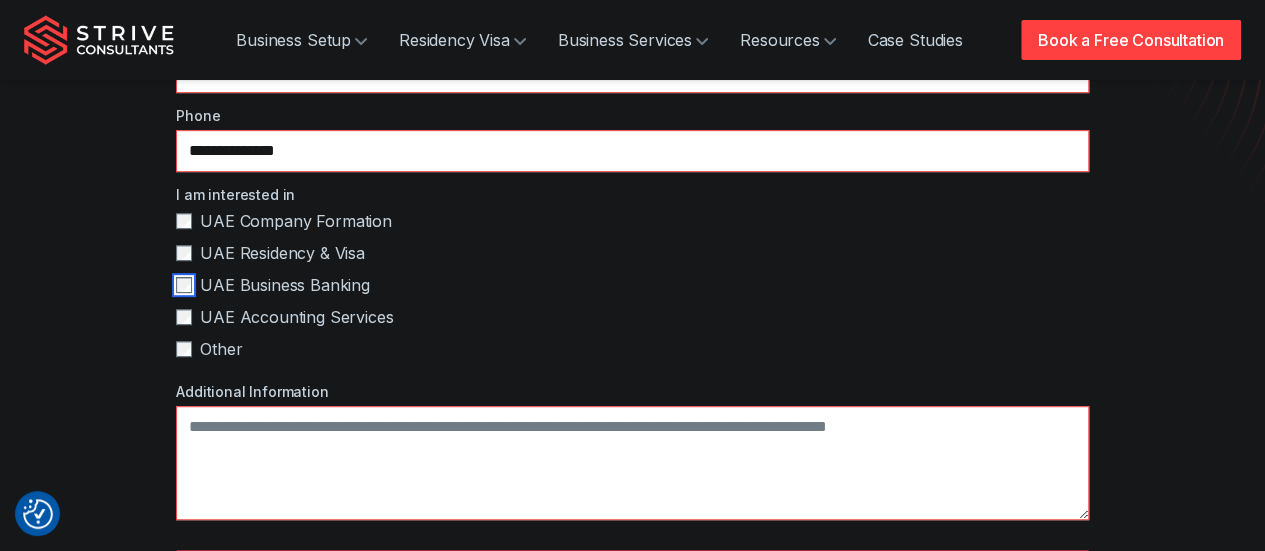 scroll, scrollTop: 454, scrollLeft: 0, axis: vertical 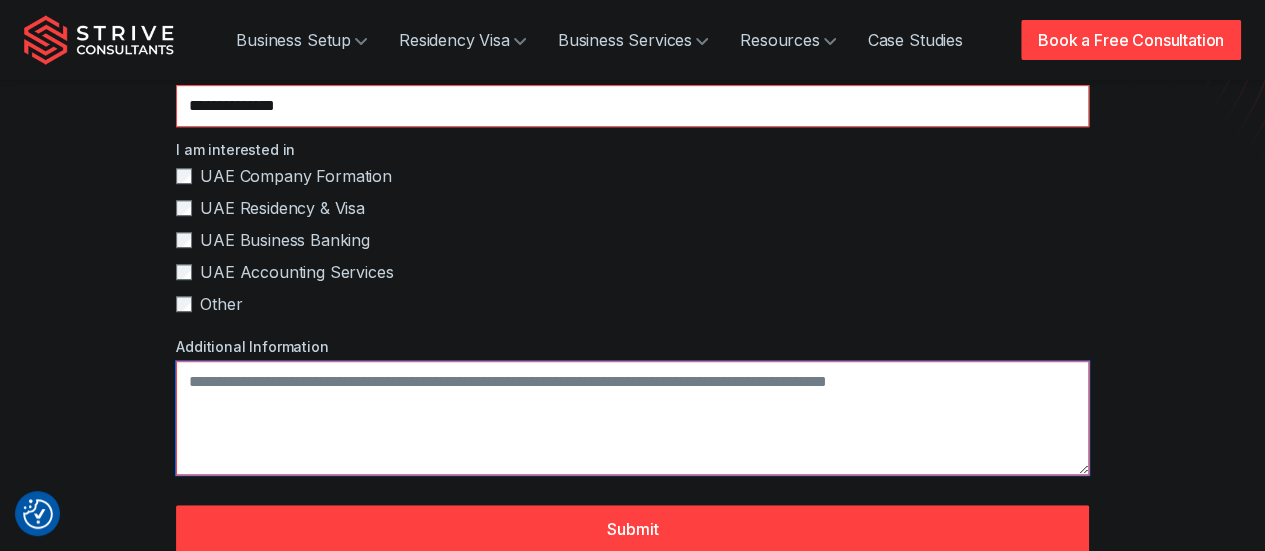 click on "Additional Information" at bounding box center (632, 418) 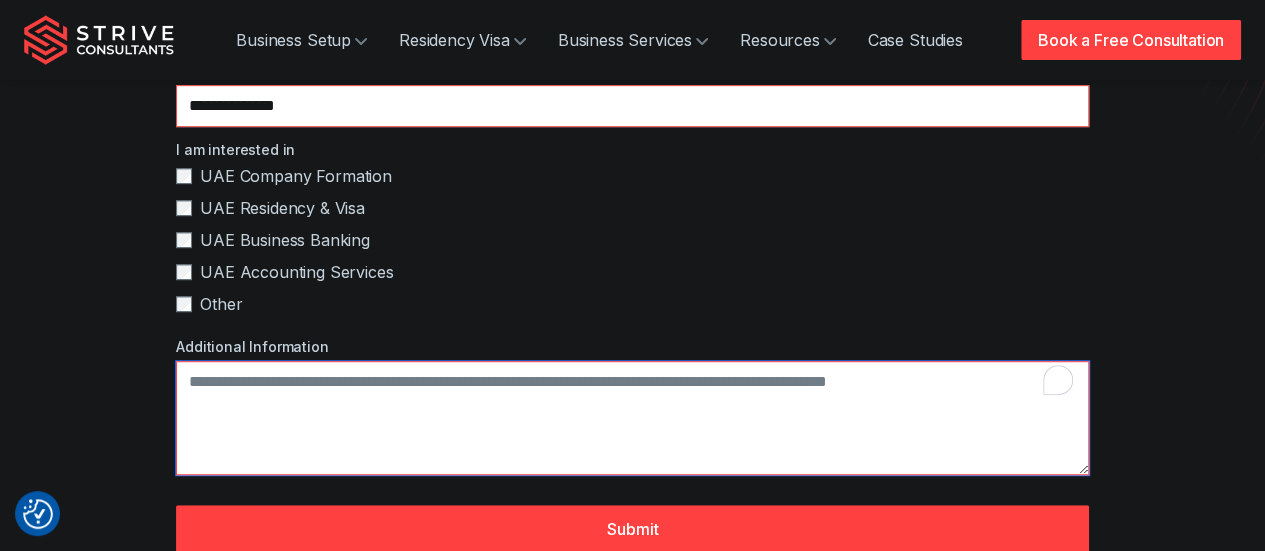 click on "Additional Information" at bounding box center (632, 418) 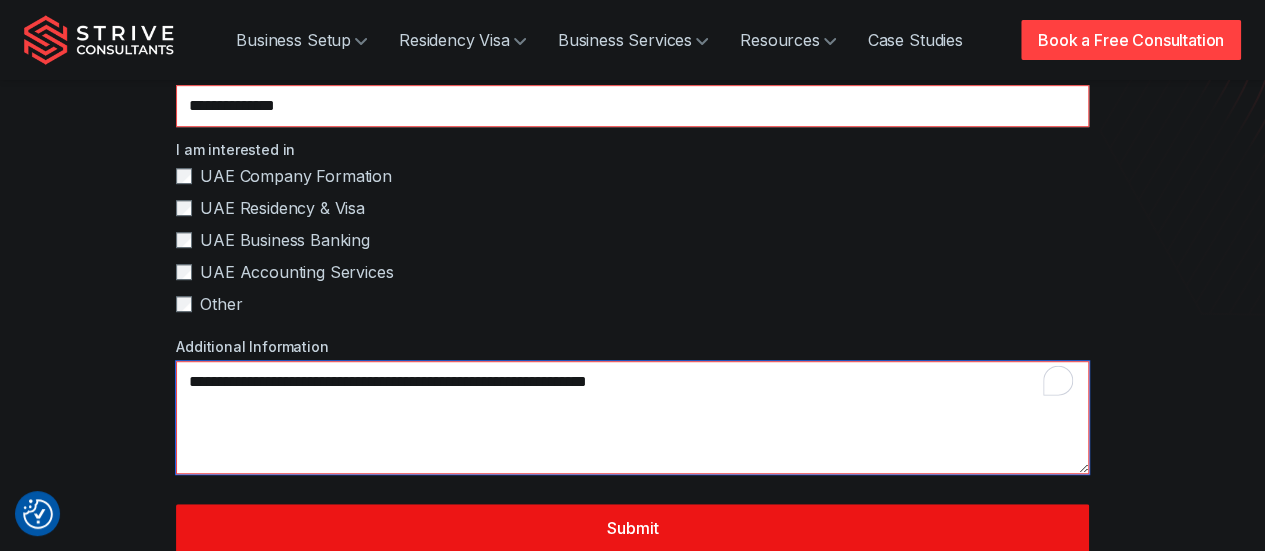 type on "**********" 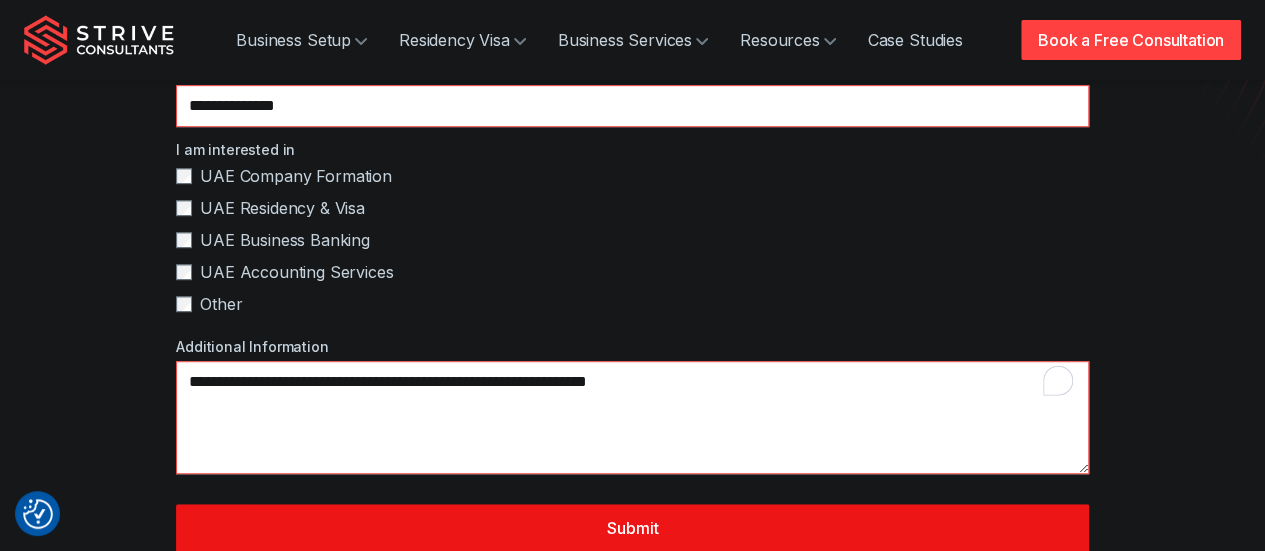 click on "Submit" at bounding box center [632, 528] 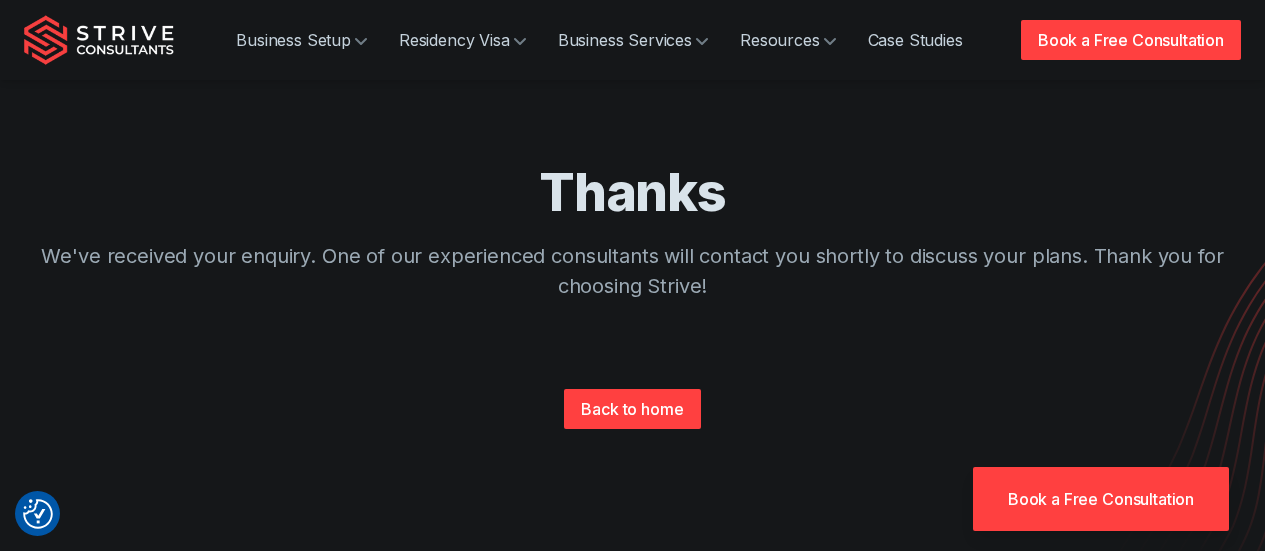 scroll, scrollTop: 0, scrollLeft: 0, axis: both 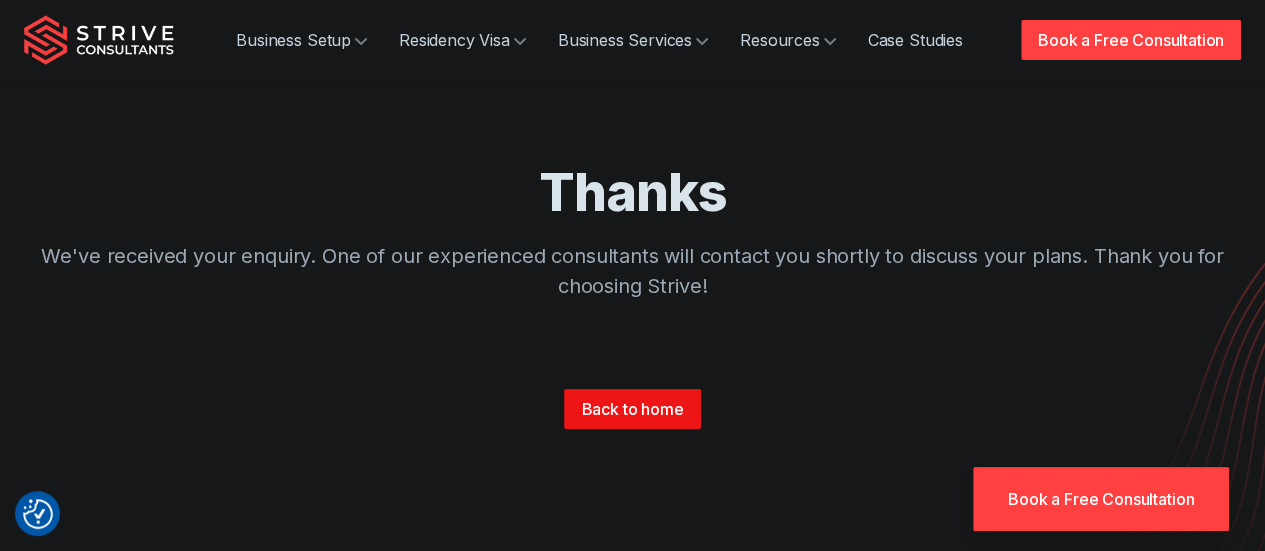 click on "Back to home" at bounding box center [632, 409] 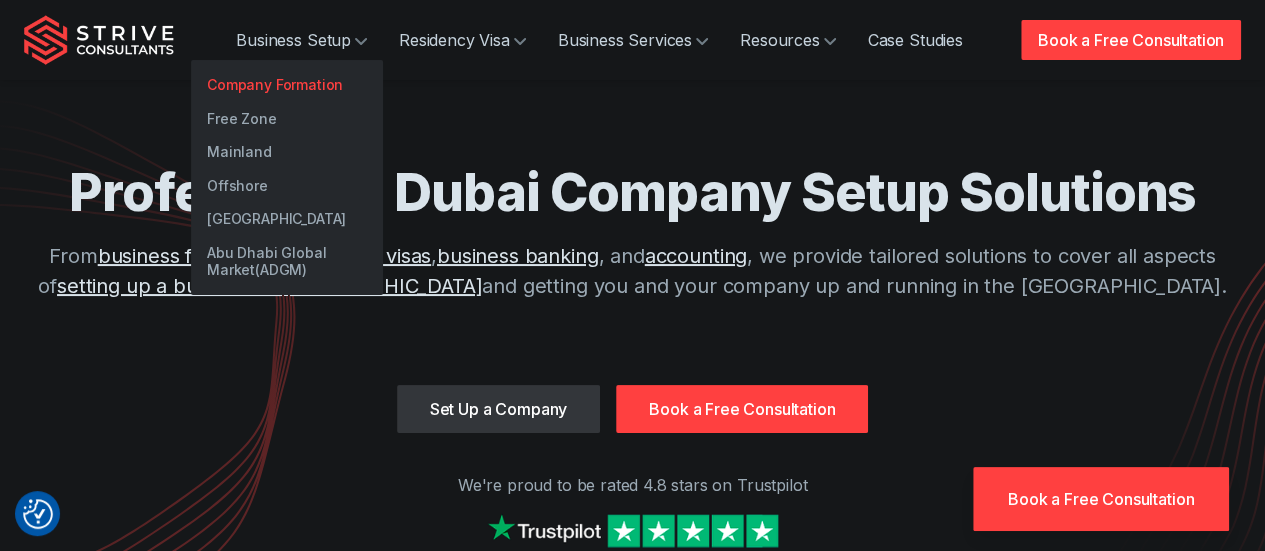 click on "Company Formation" at bounding box center (287, 85) 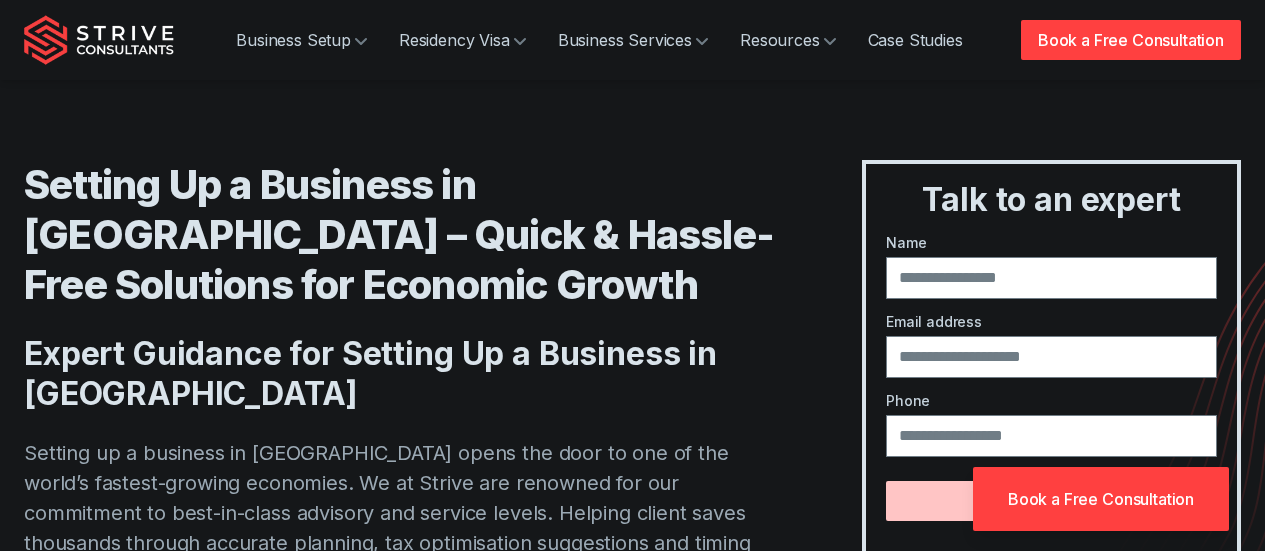 scroll, scrollTop: 0, scrollLeft: 0, axis: both 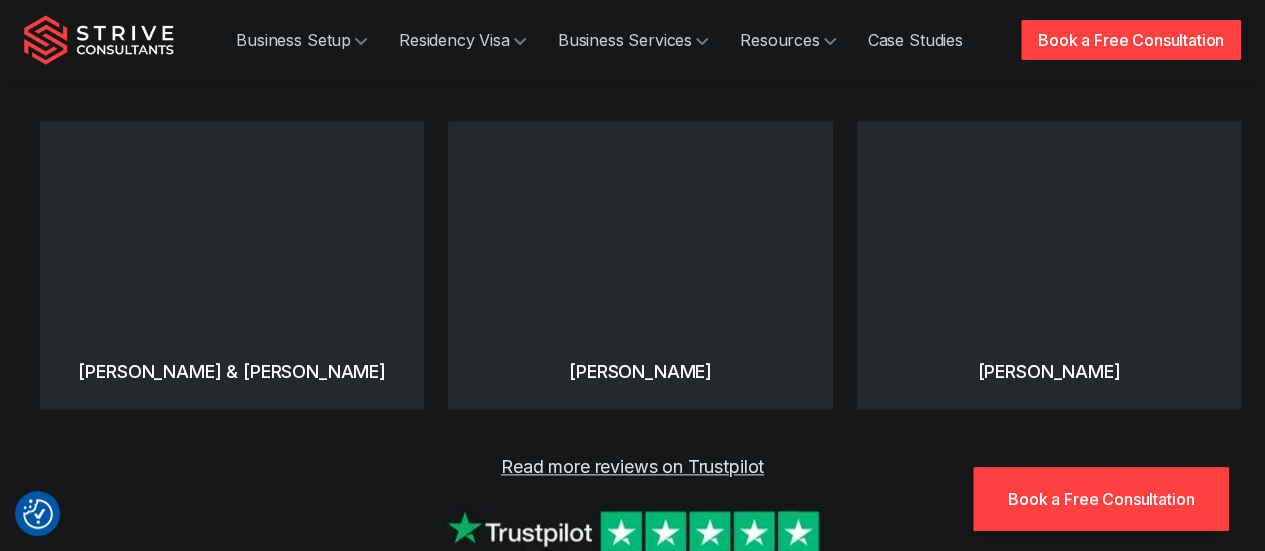 drag, startPoint x: 1267, startPoint y: 31, endPoint x: 1263, endPoint y: 75, distance: 44.181442 